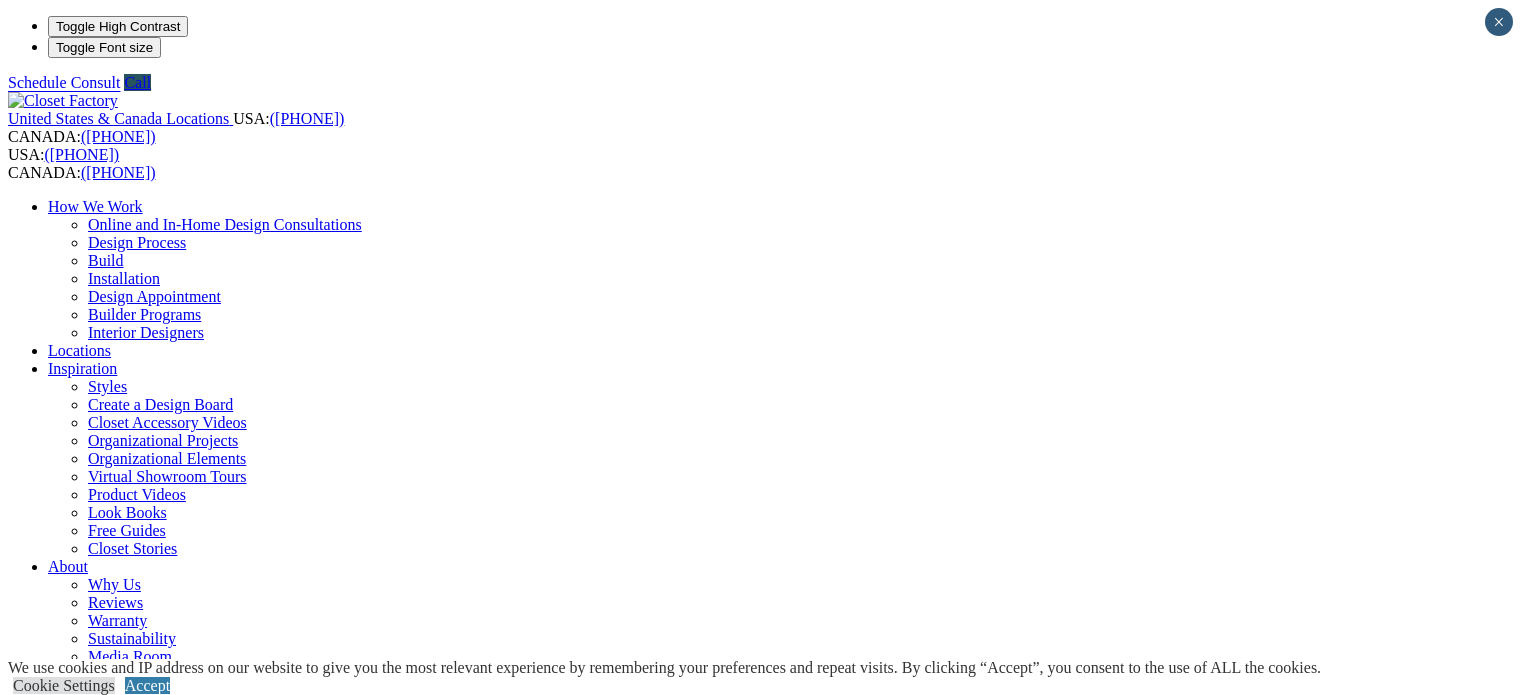scroll, scrollTop: 0, scrollLeft: 0, axis: both 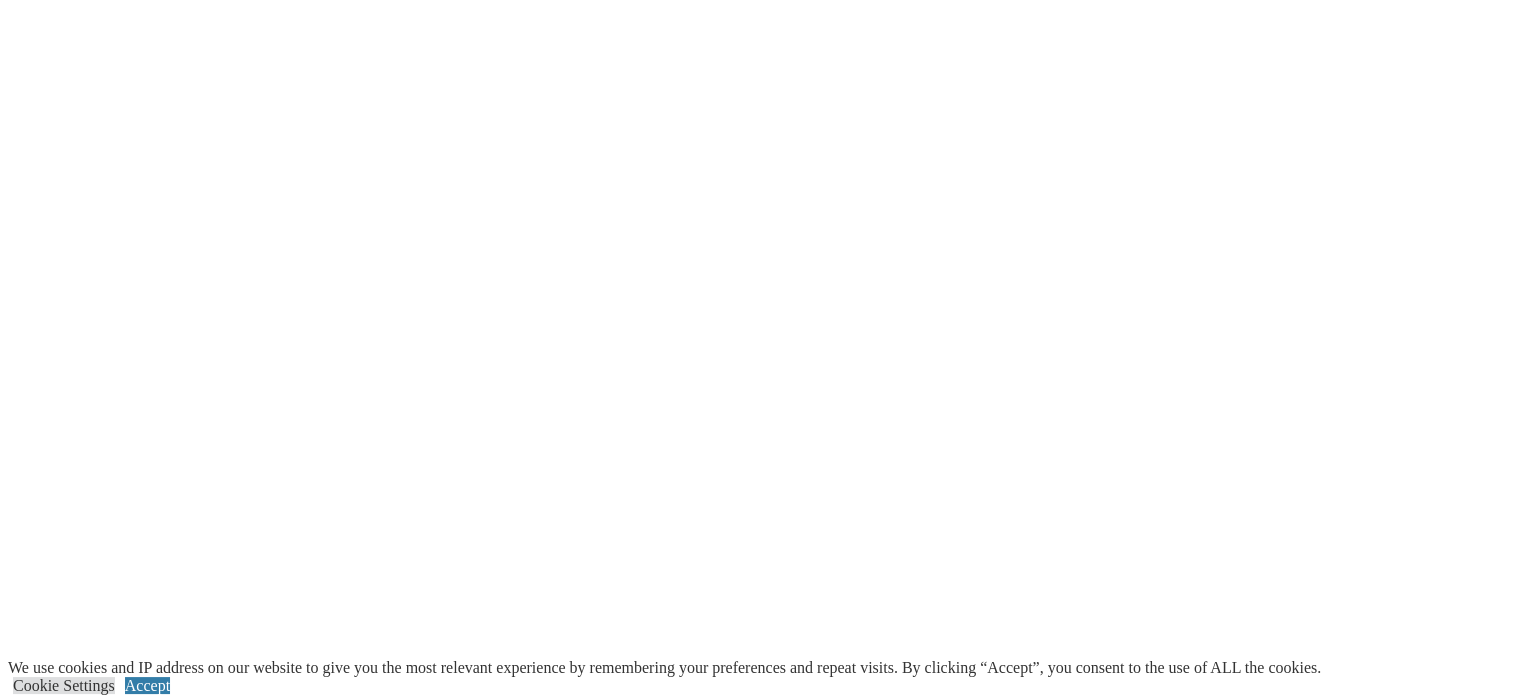 drag, startPoint x: 794, startPoint y: 260, endPoint x: 776, endPoint y: 262, distance: 18.110771 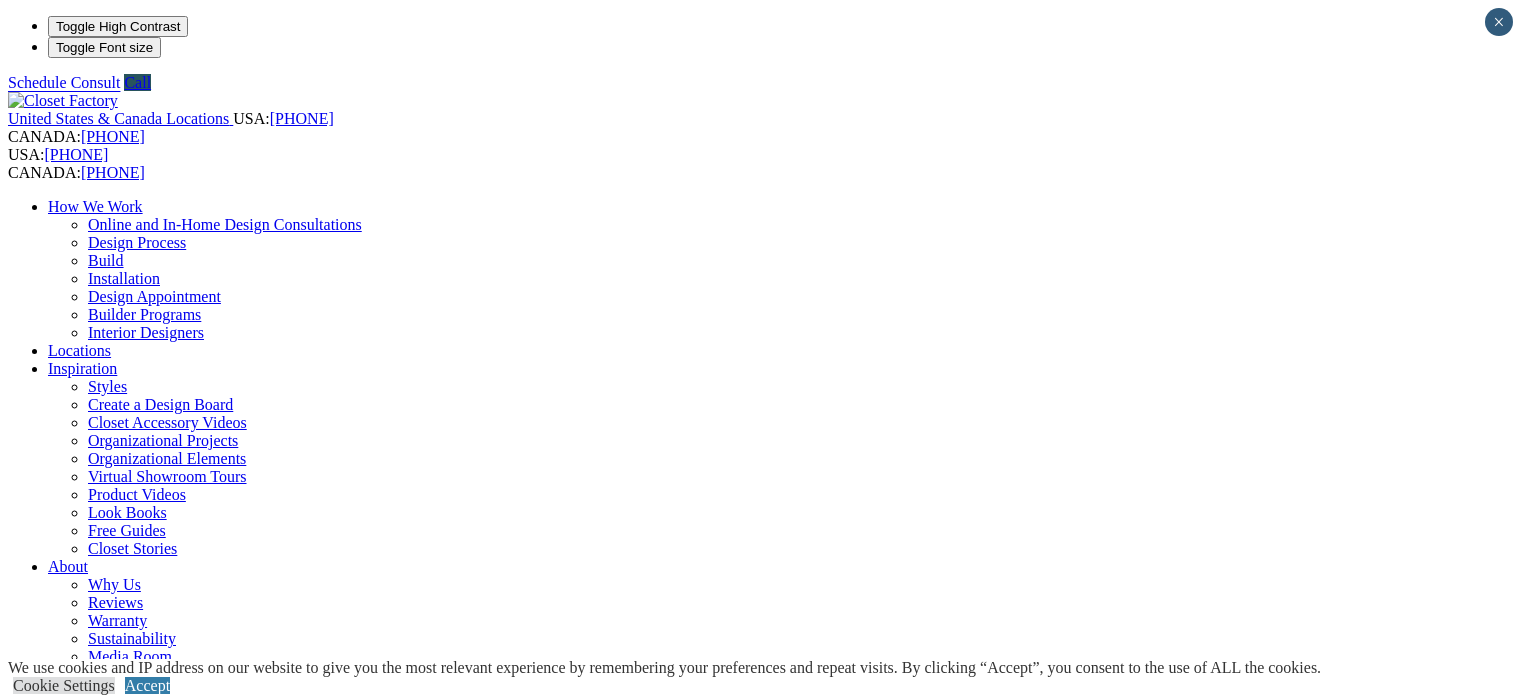 scroll, scrollTop: 0, scrollLeft: 0, axis: both 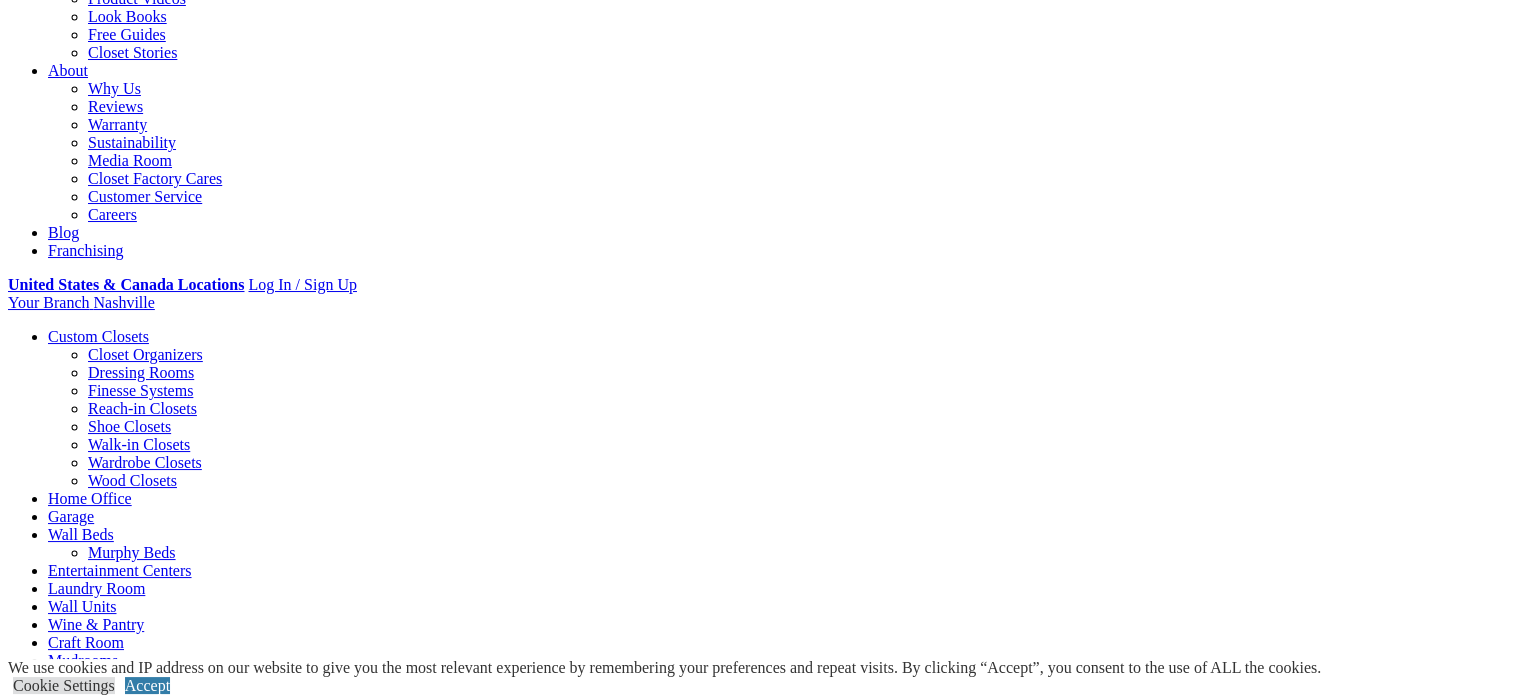 click on "Gallery" at bounding box center (111, 1923) 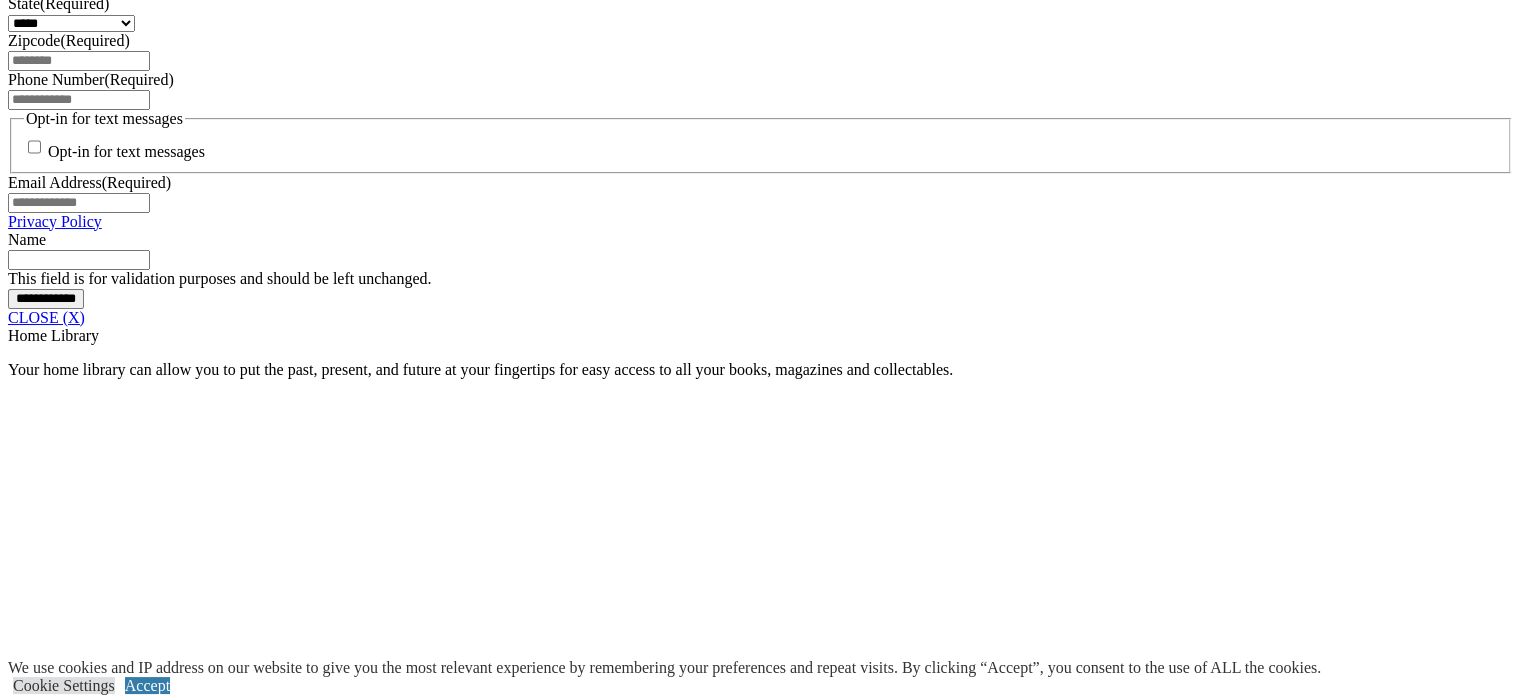 scroll, scrollTop: 1535, scrollLeft: 0, axis: vertical 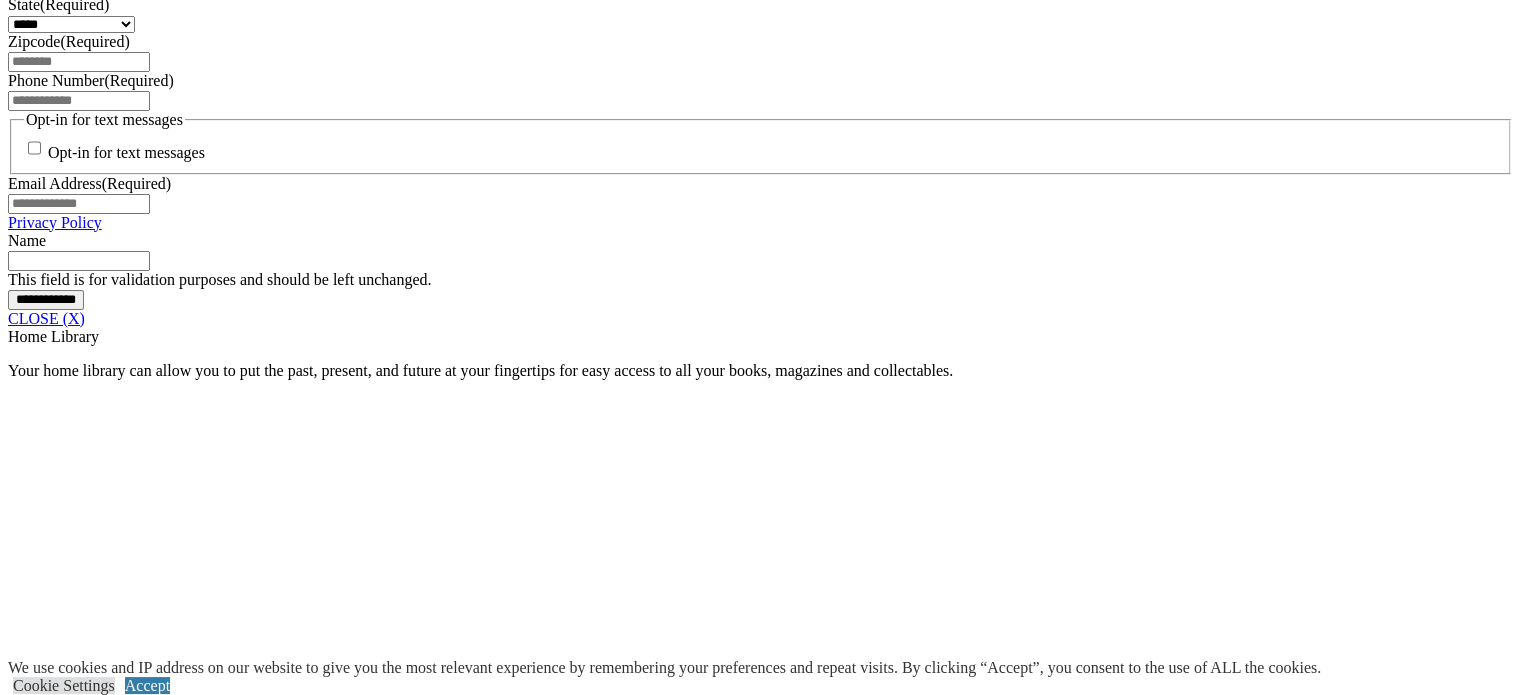 click at bounding box center [617, 1880] 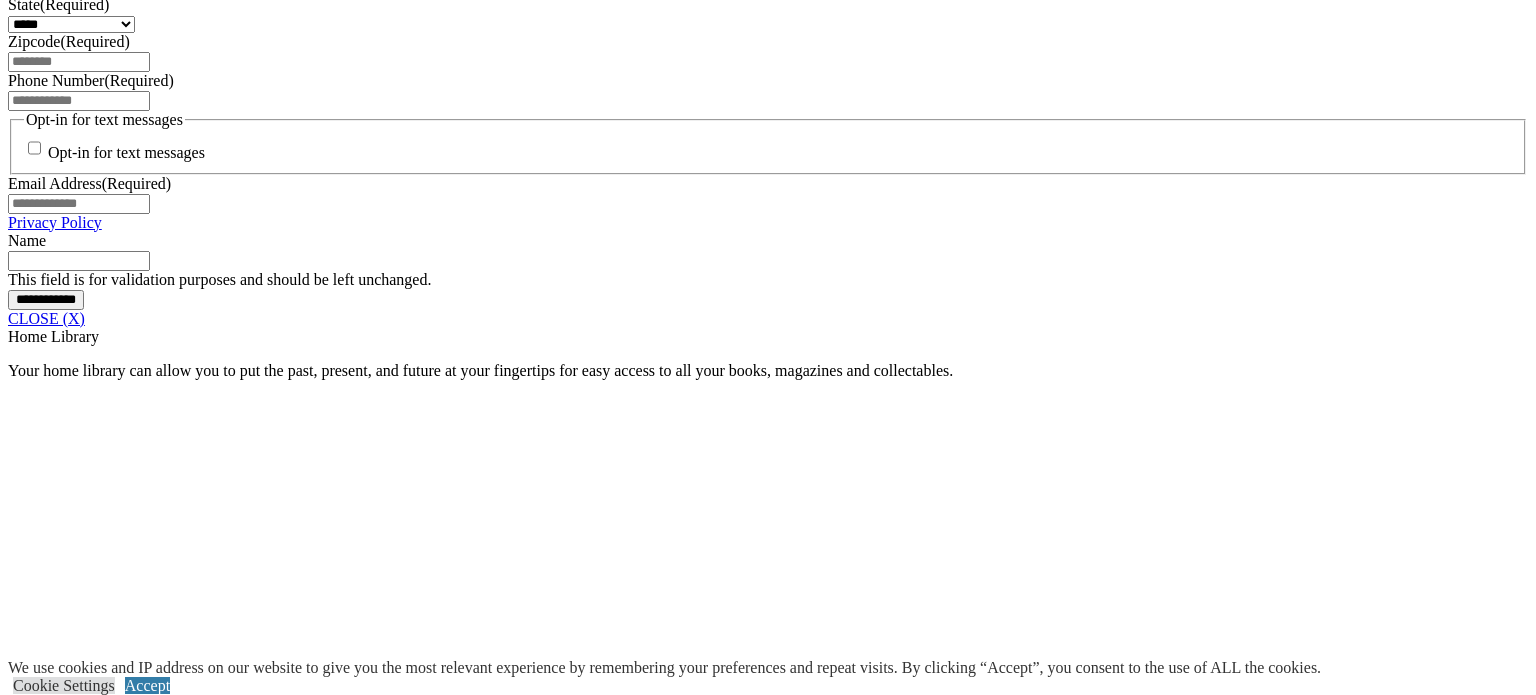 click at bounding box center (8, 33842) 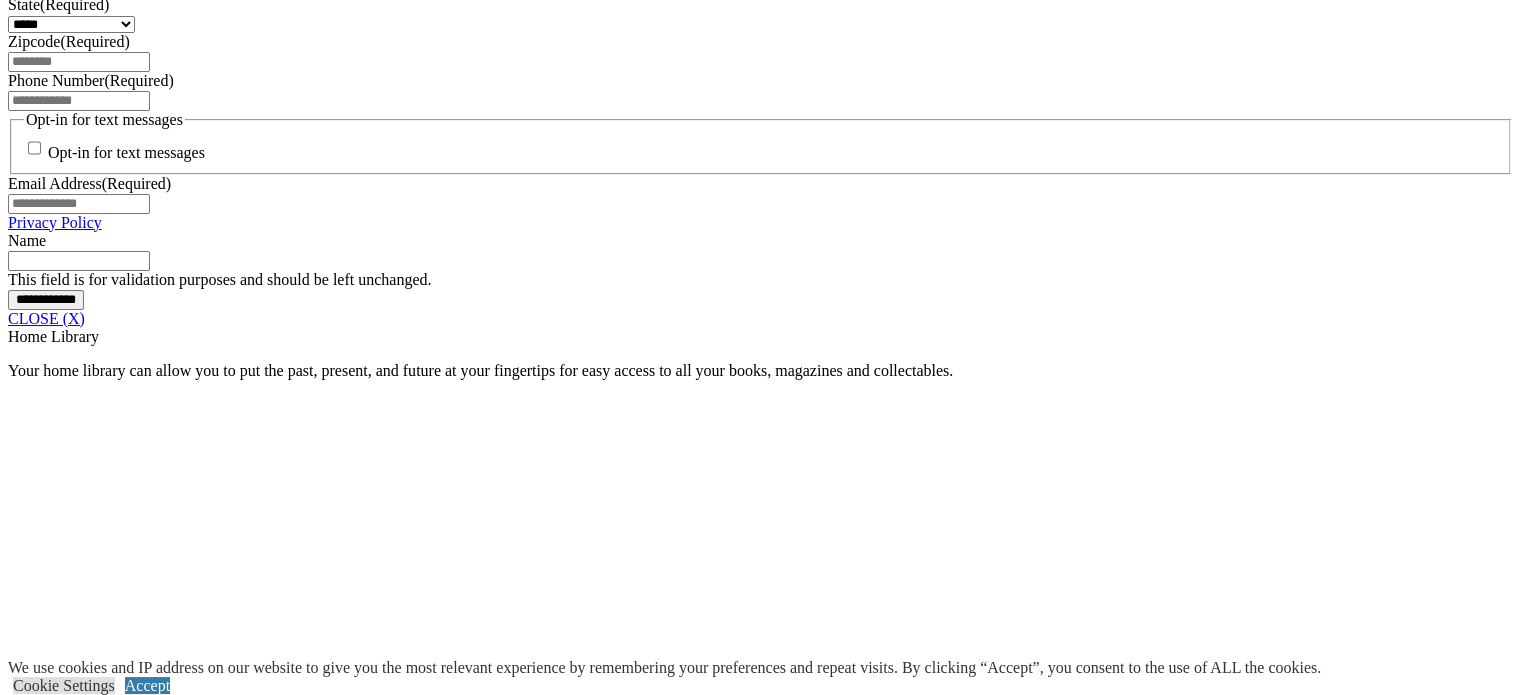 drag, startPoint x: 991, startPoint y: 455, endPoint x: 924, endPoint y: 502, distance: 81.84131 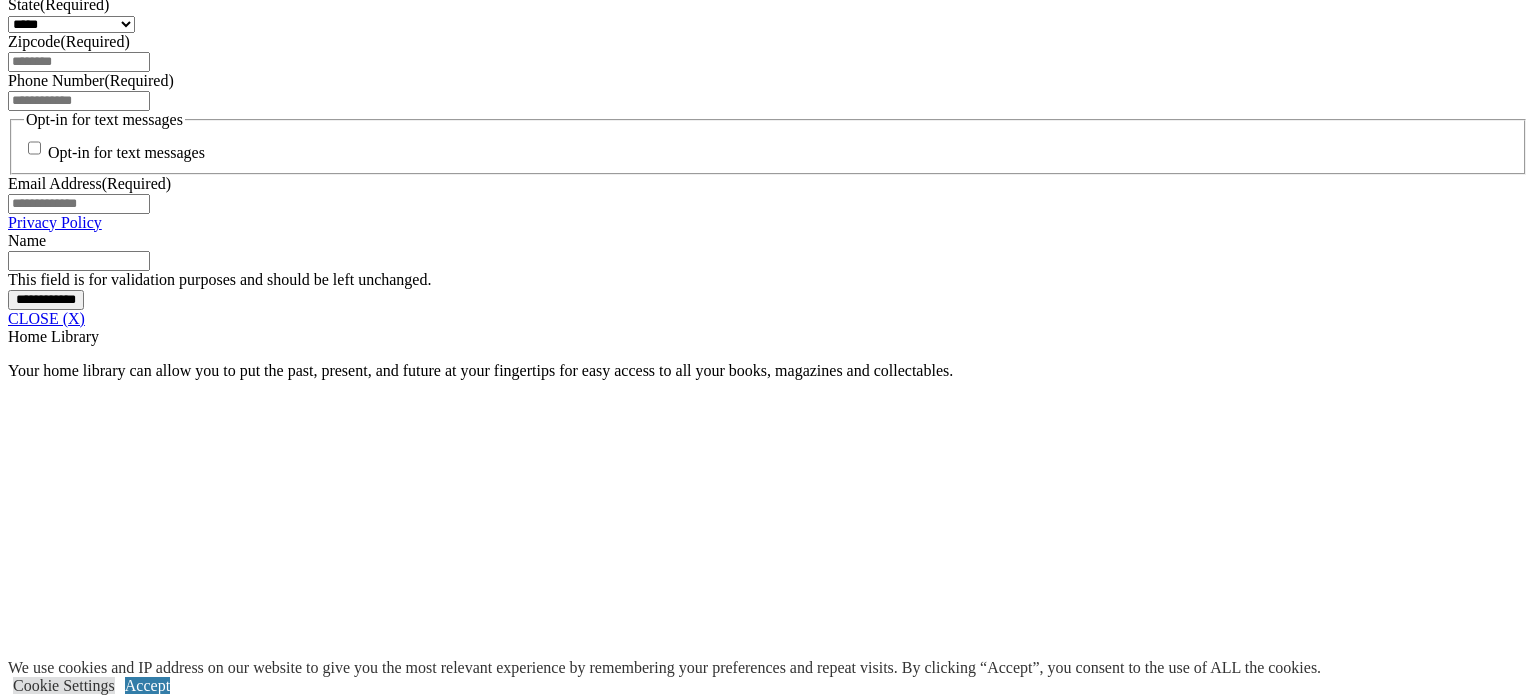click at bounding box center (8, 33842) 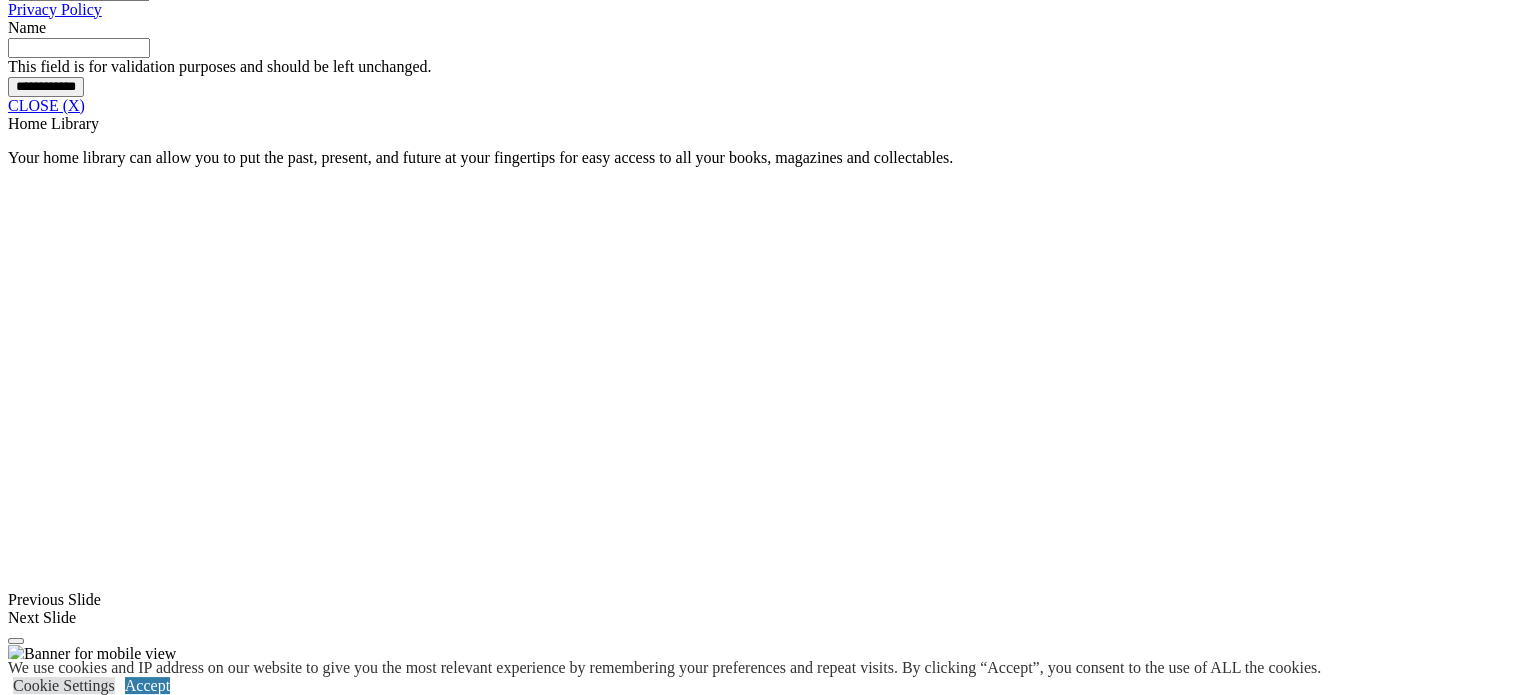 scroll, scrollTop: 1747, scrollLeft: 0, axis: vertical 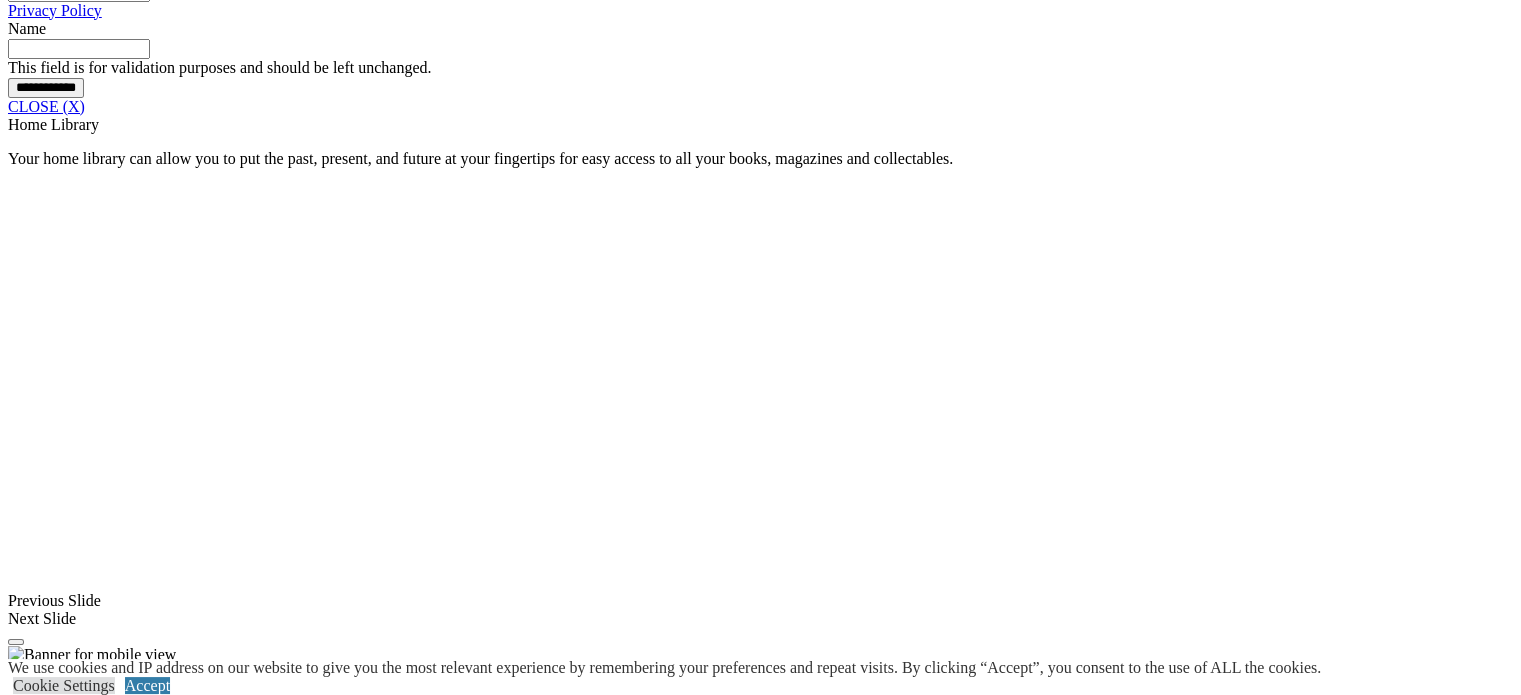 click at bounding box center (164, -395) 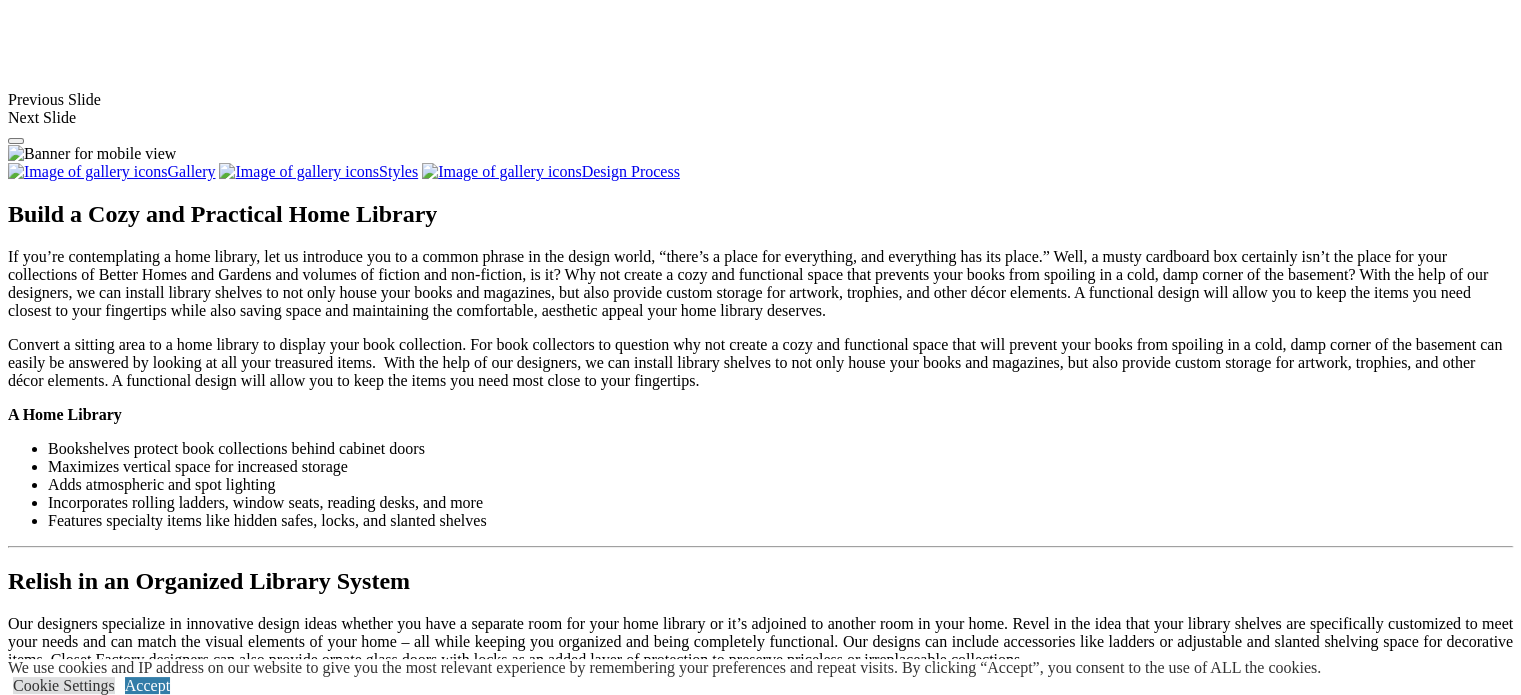 click at bounding box center (277, 1342) 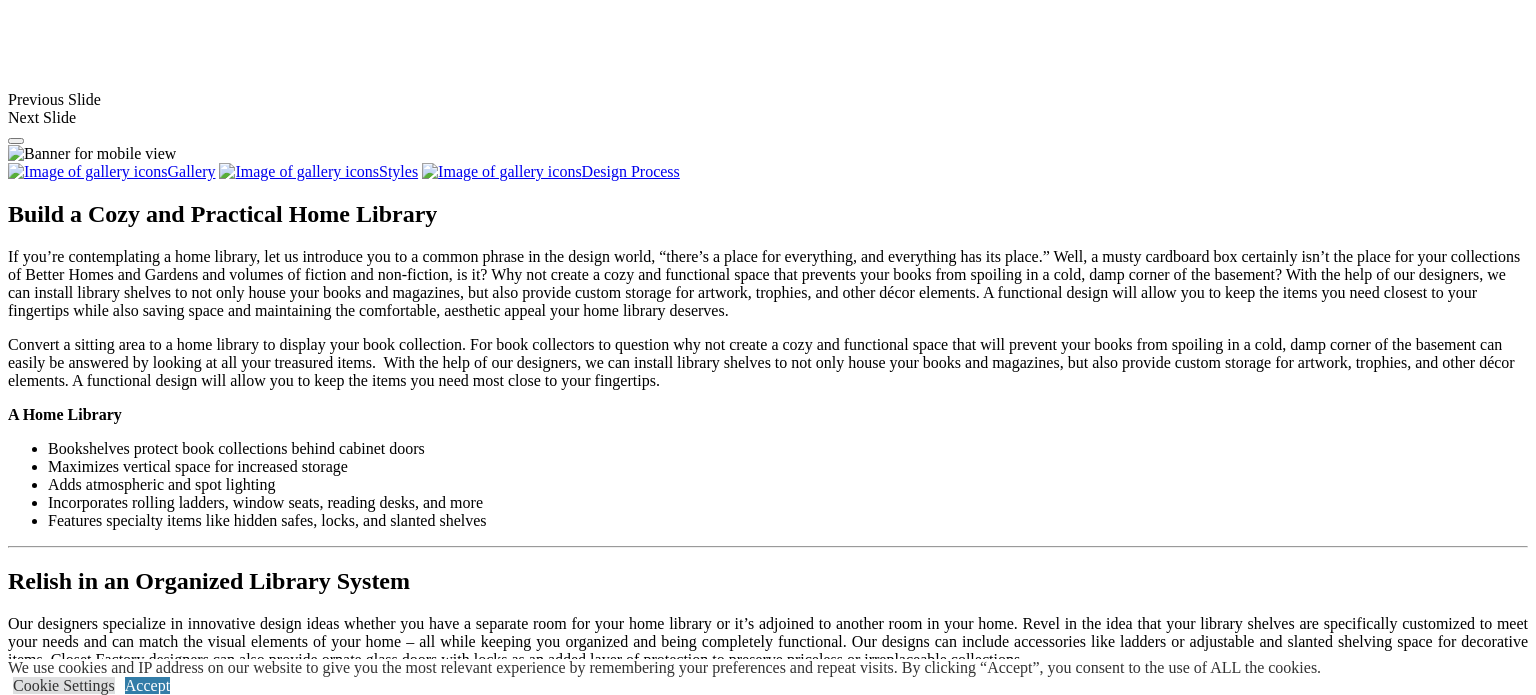 click at bounding box center (8, 33130) 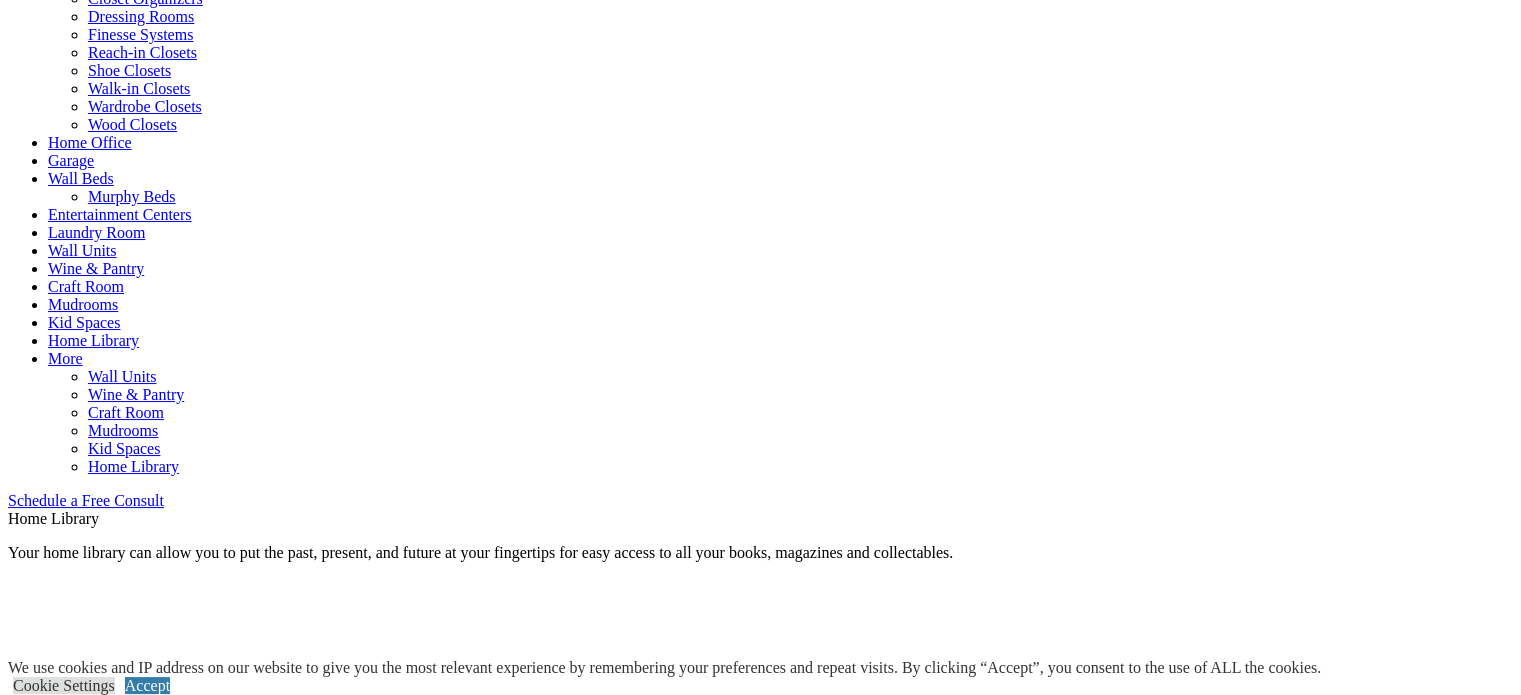 scroll, scrollTop: 848, scrollLeft: 0, axis: vertical 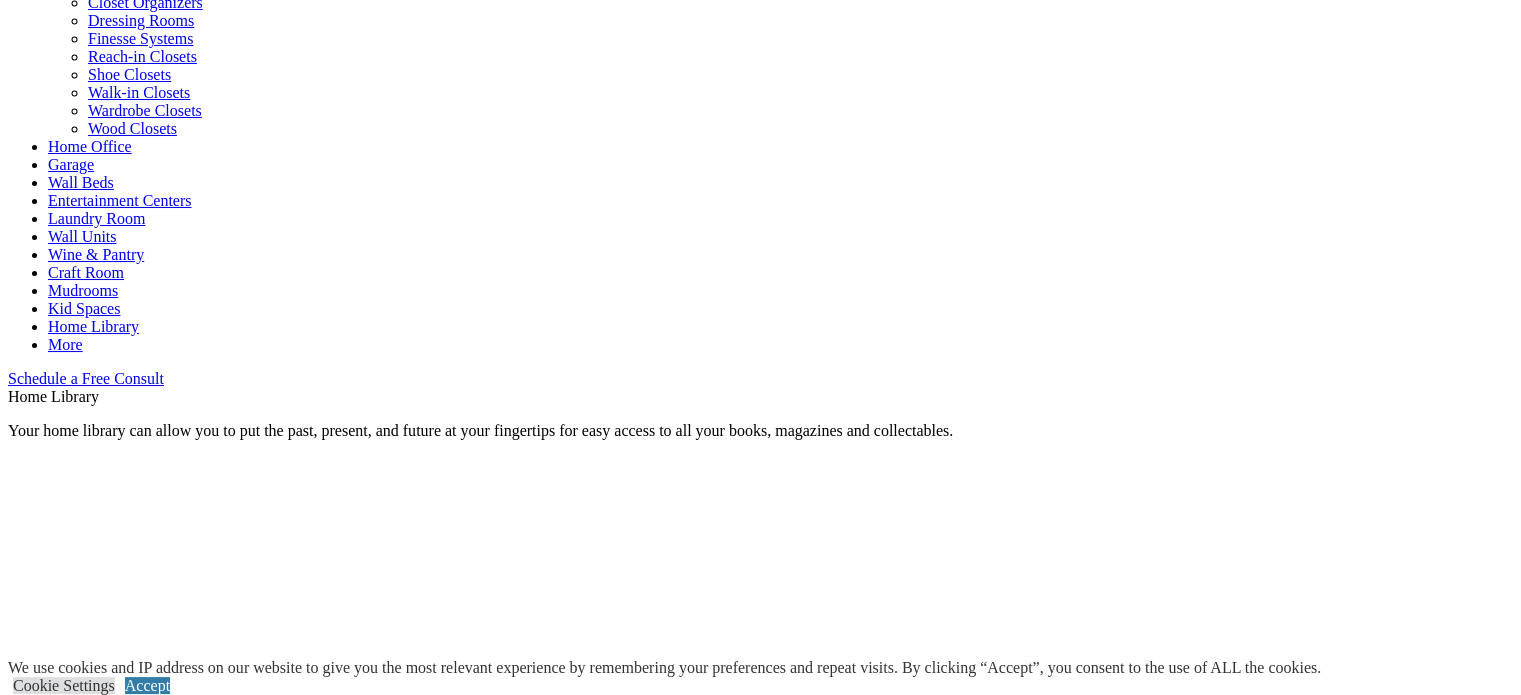 click on "Home Office" at bounding box center (90, 146) 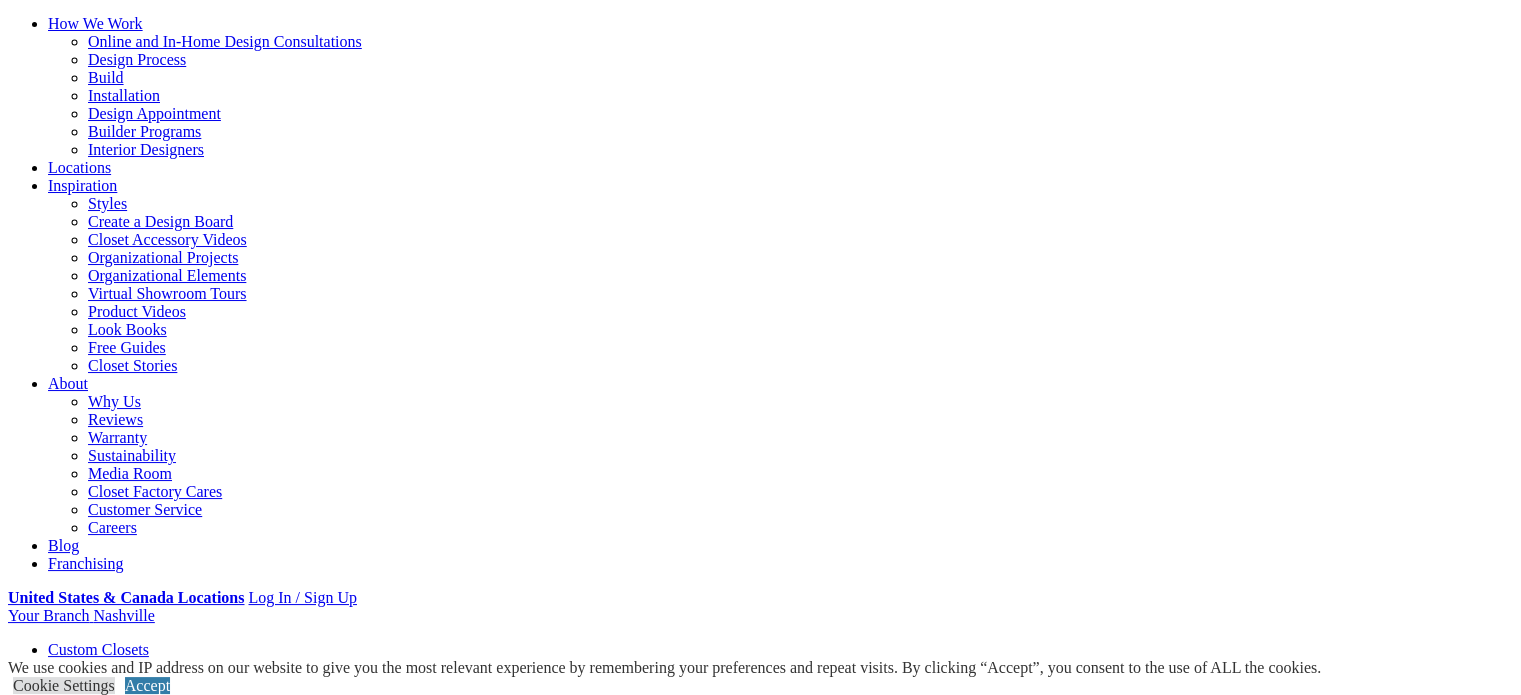 scroll, scrollTop: 180, scrollLeft: 0, axis: vertical 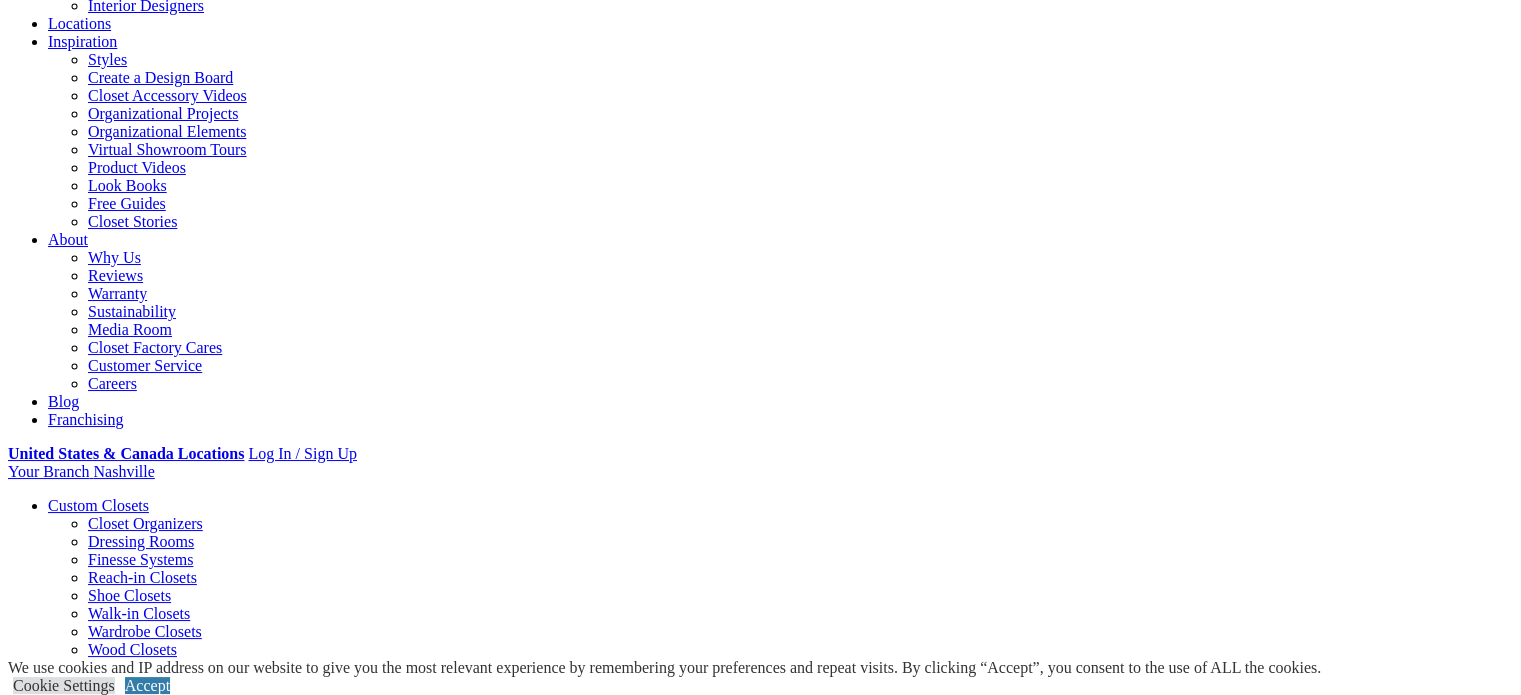 click on "Gallery" at bounding box center (111, 1713) 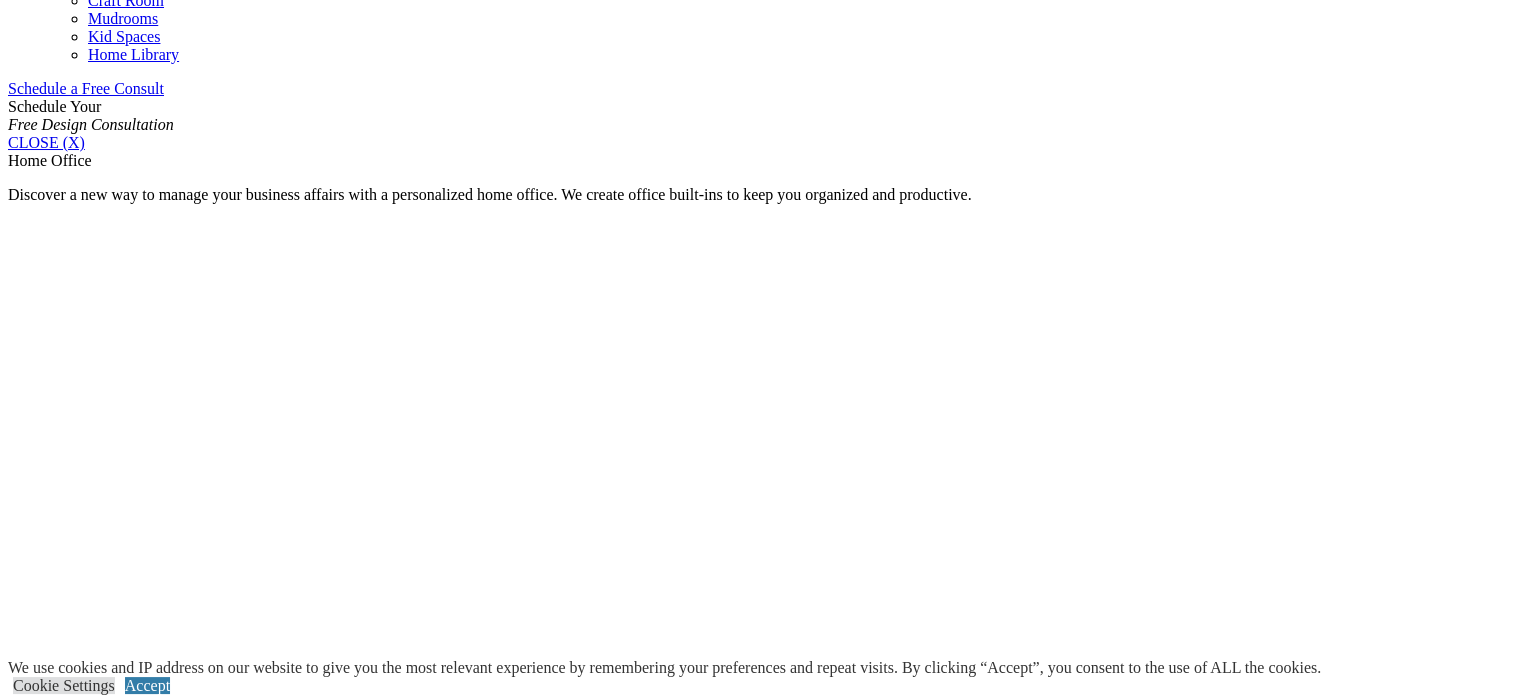 scroll, scrollTop: 1505, scrollLeft: 0, axis: vertical 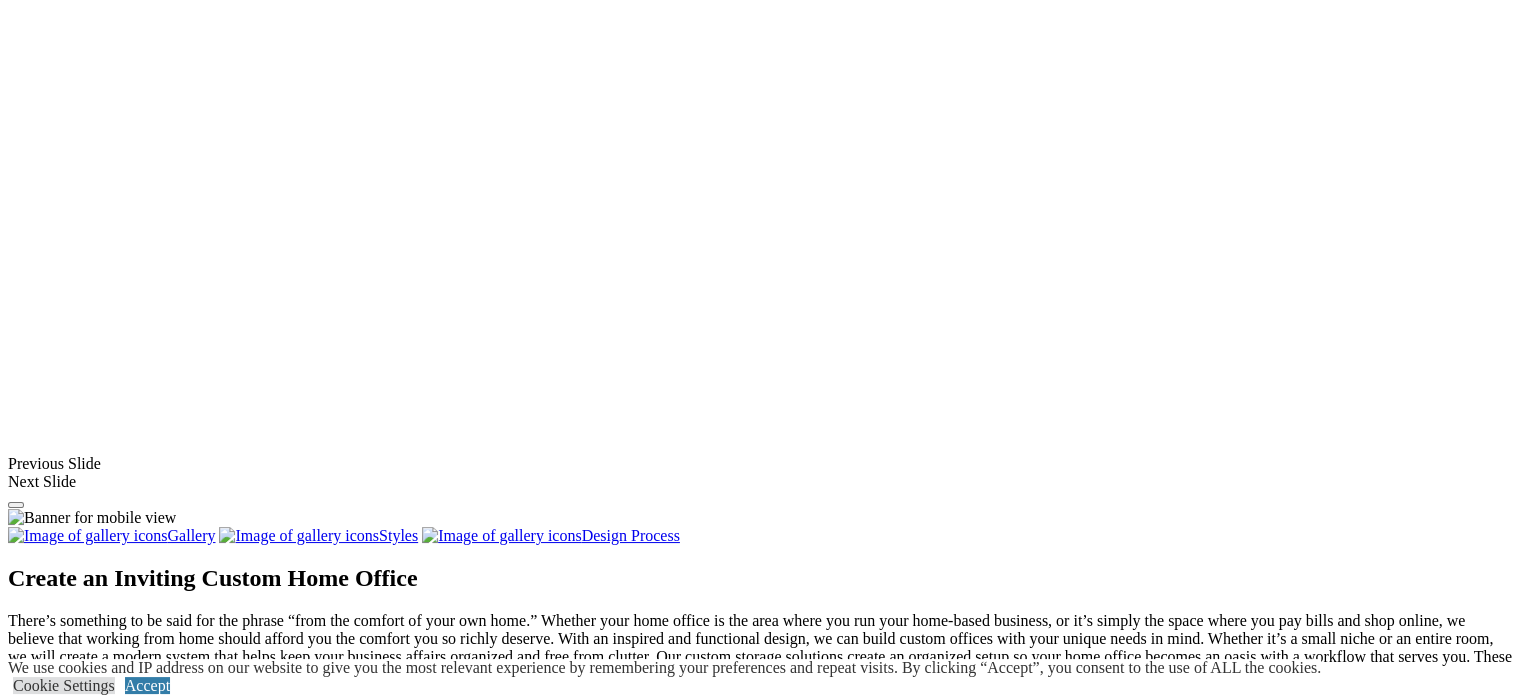click at bounding box center [74, 1430] 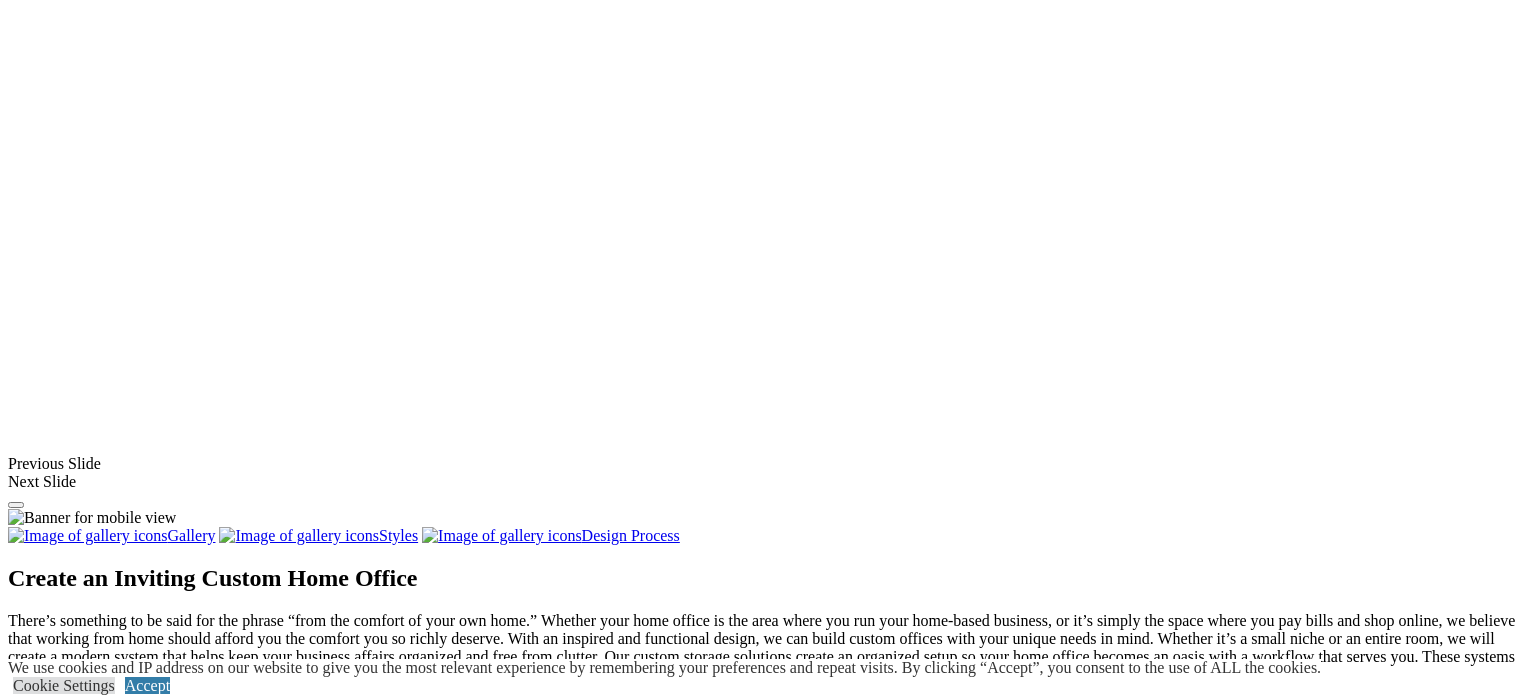 click at bounding box center (8, 36632) 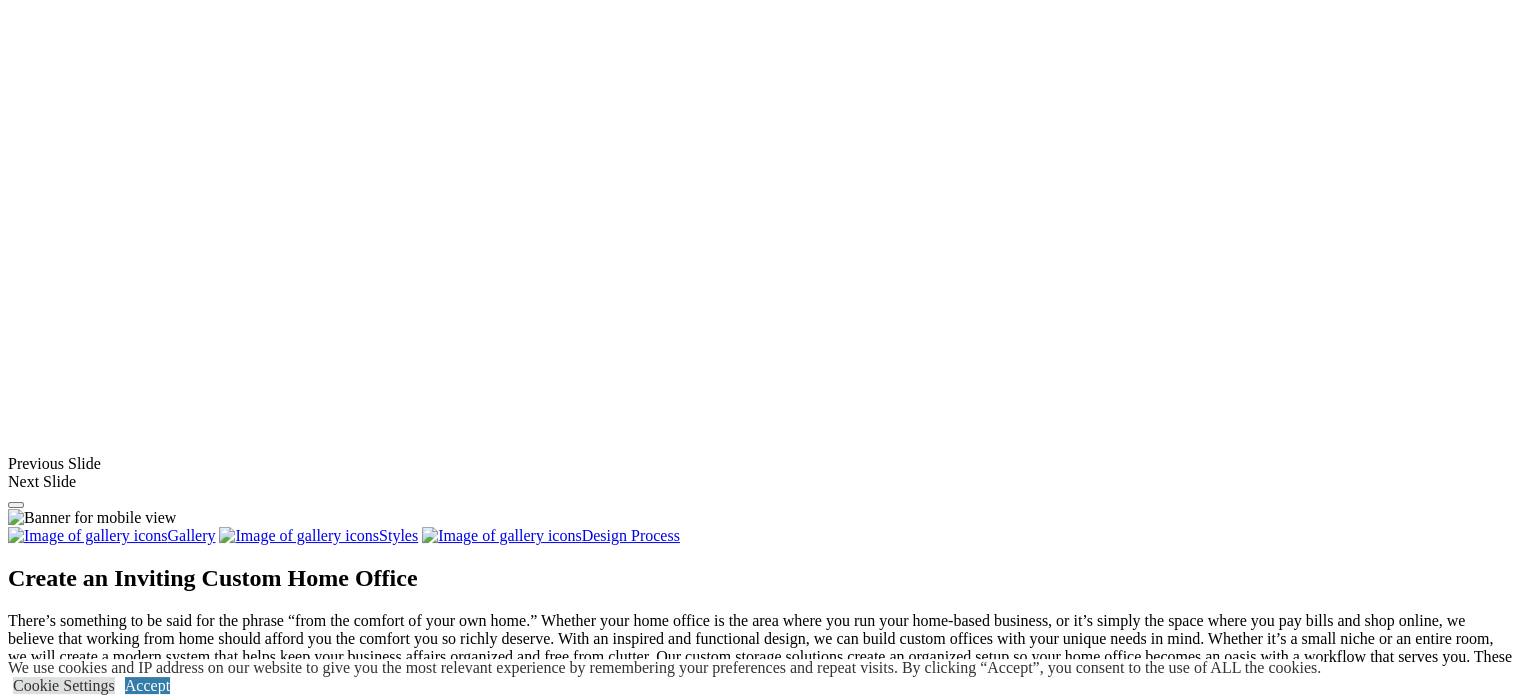 click on "Laundry Room" at bounding box center [96, -421] 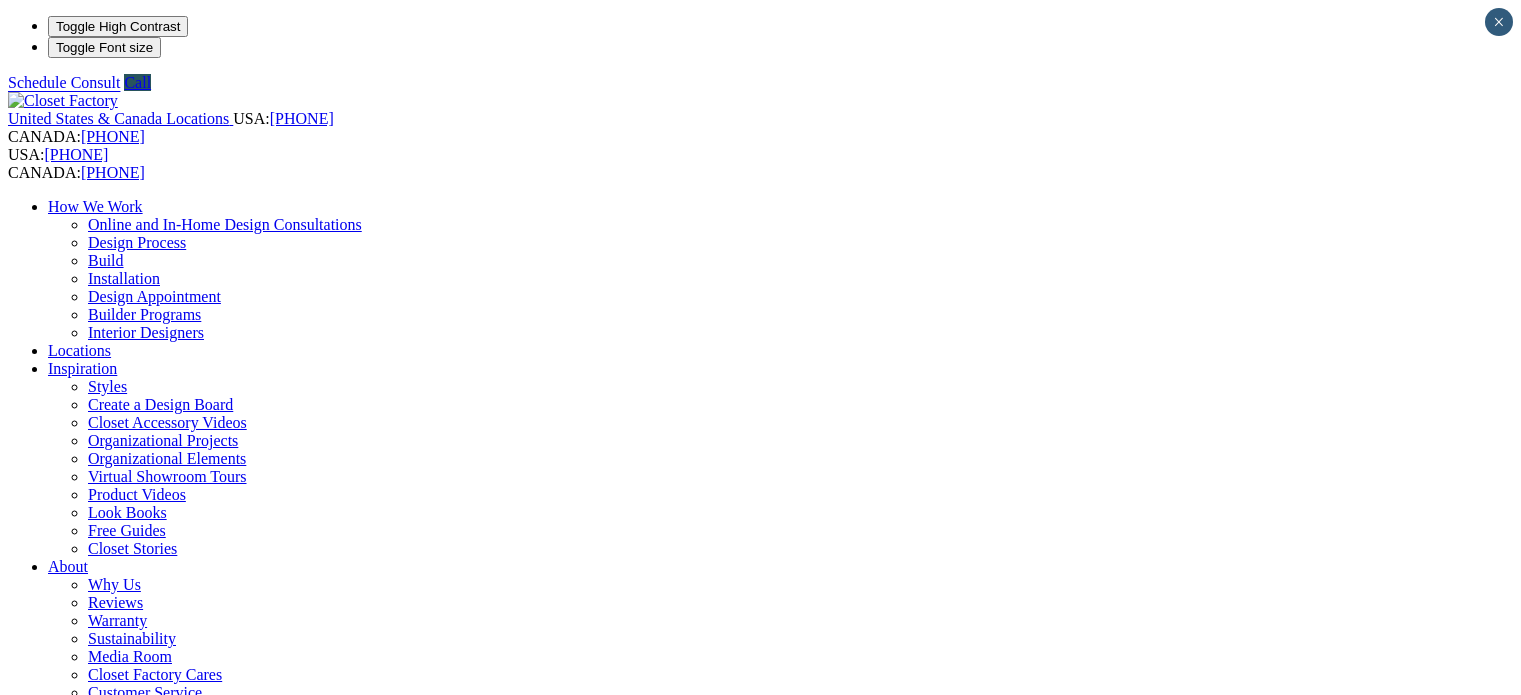 scroll, scrollTop: 0, scrollLeft: 0, axis: both 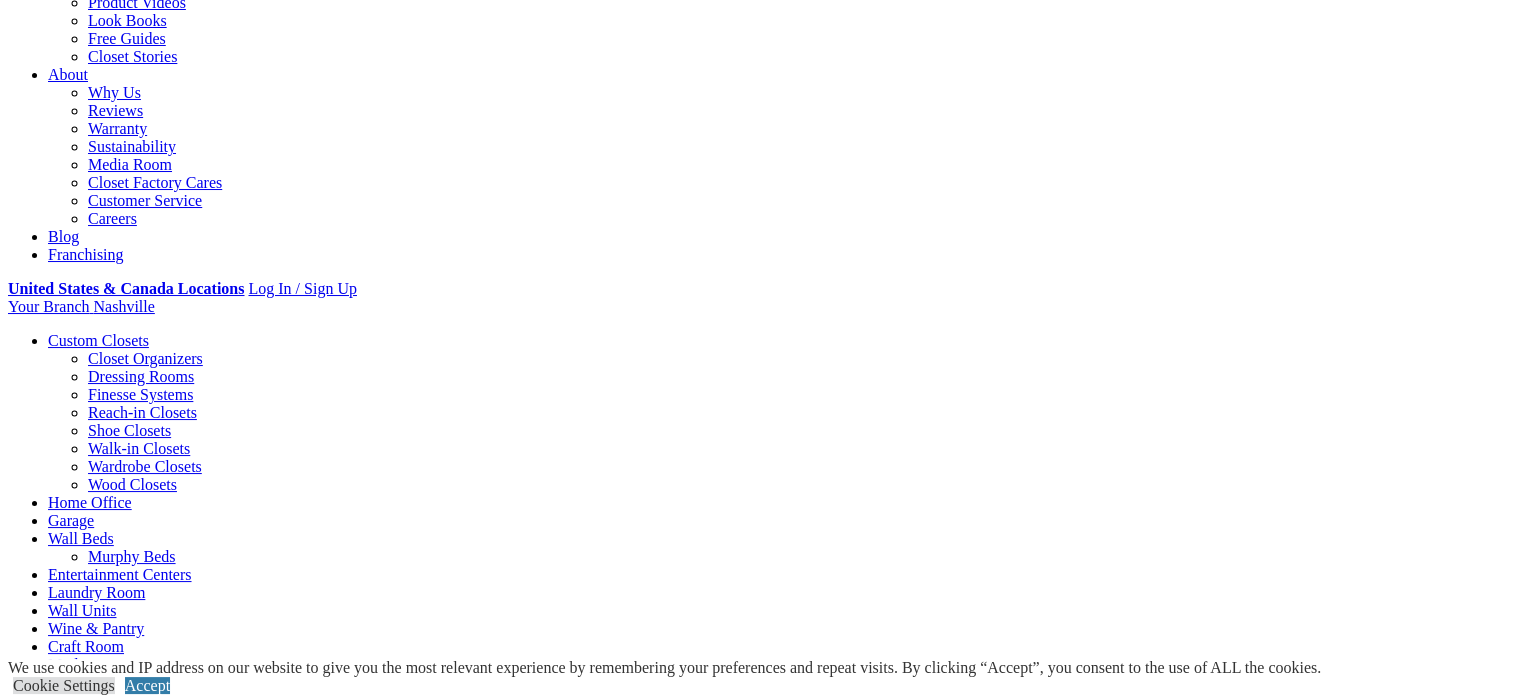 click on "Gallery" at bounding box center [111, 1480] 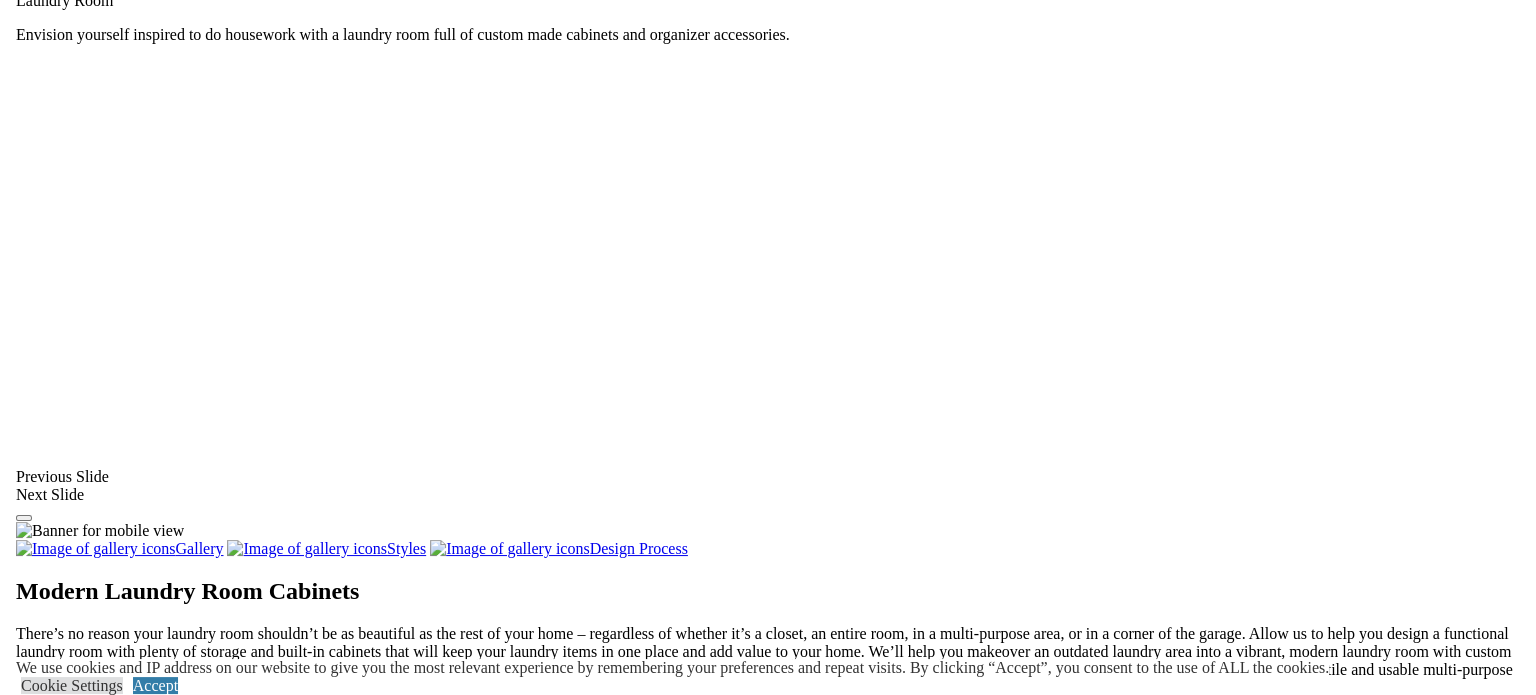 scroll, scrollTop: 1427, scrollLeft: 0, axis: vertical 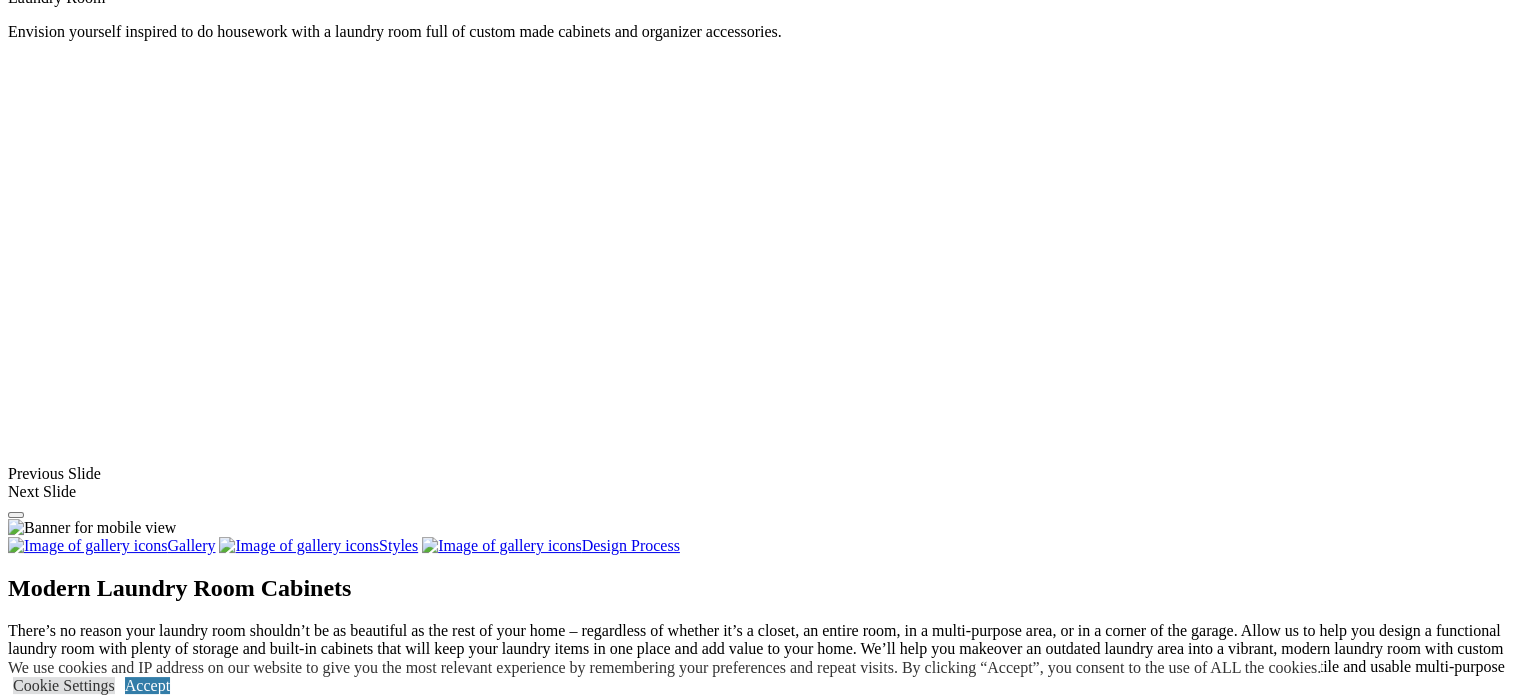 click at bounding box center [163, 1386] 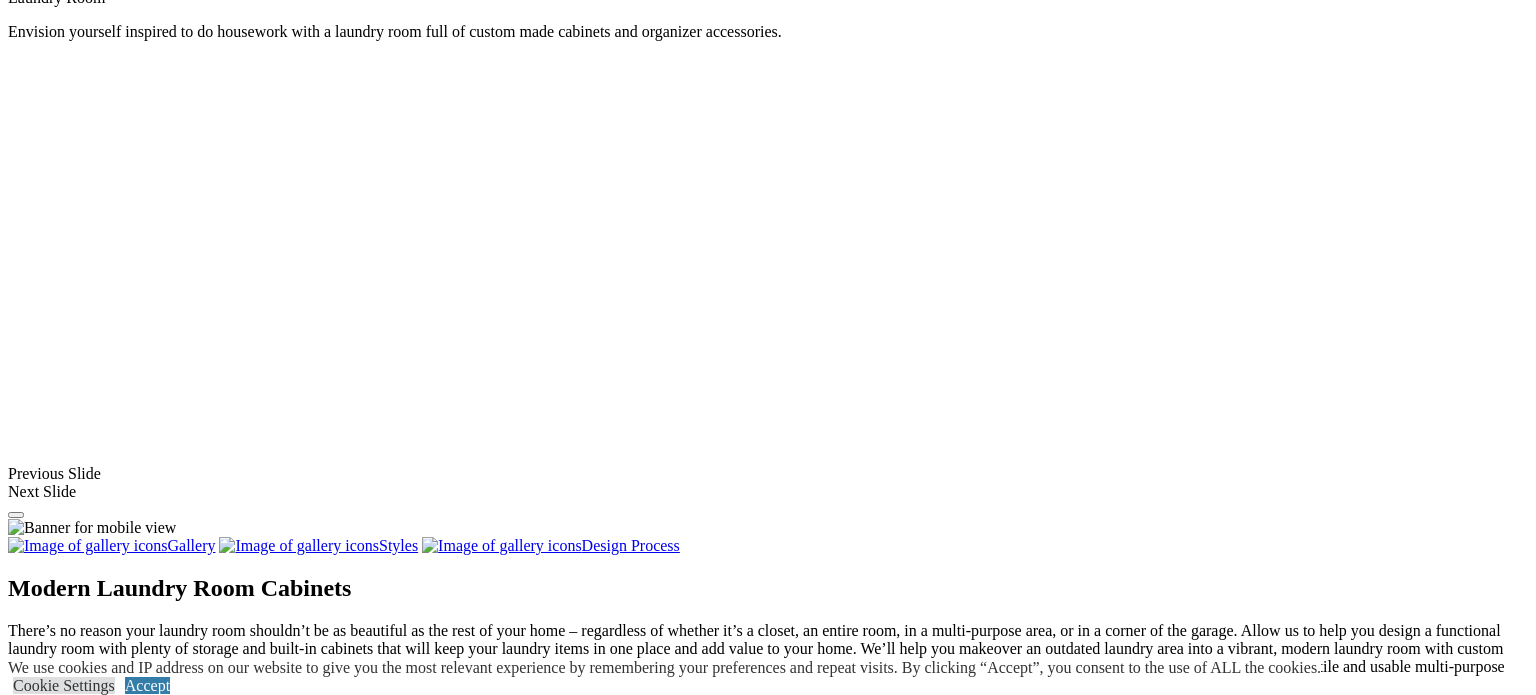 click at bounding box center (8, 36555) 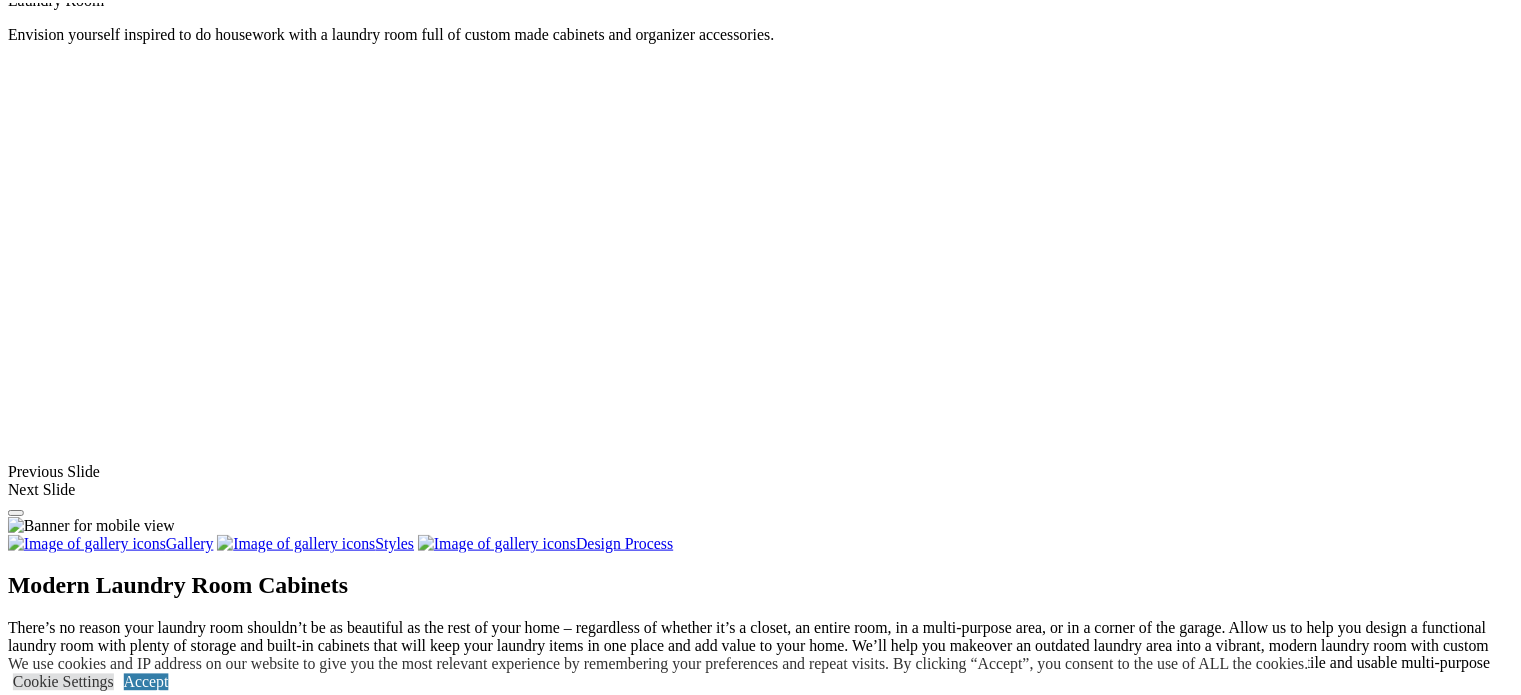 scroll, scrollTop: 1991, scrollLeft: 0, axis: vertical 